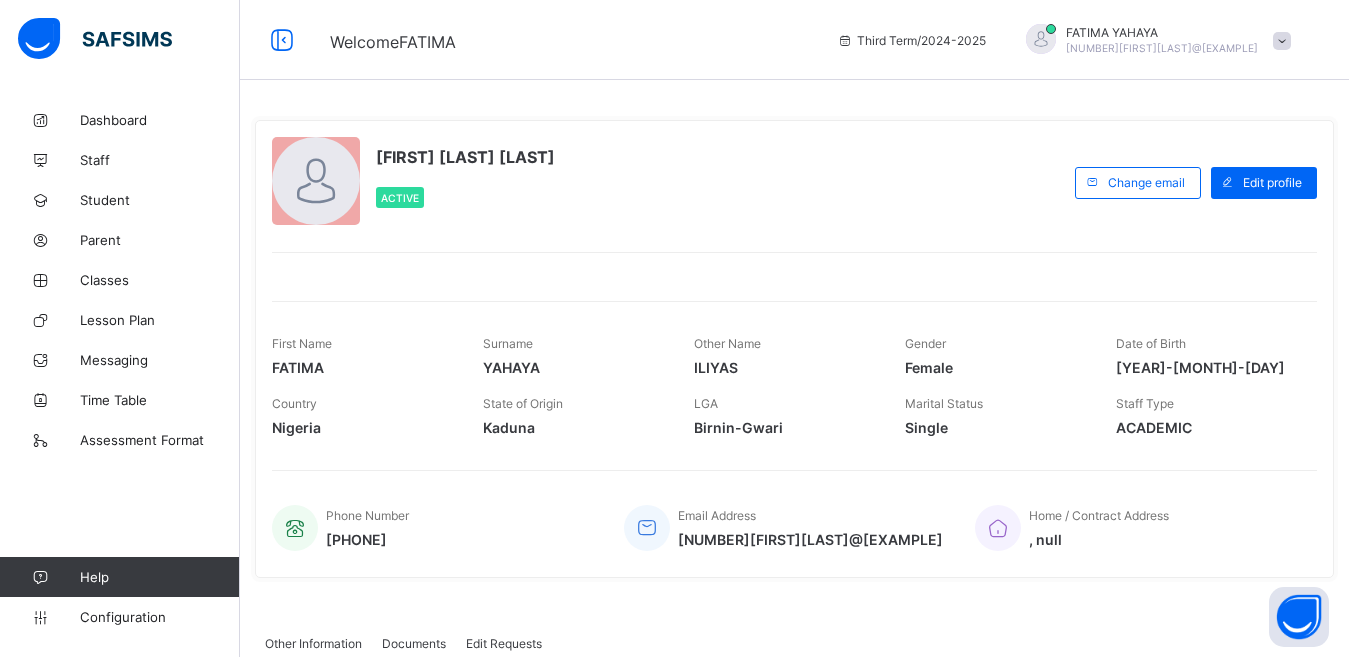 scroll, scrollTop: 0, scrollLeft: 0, axis: both 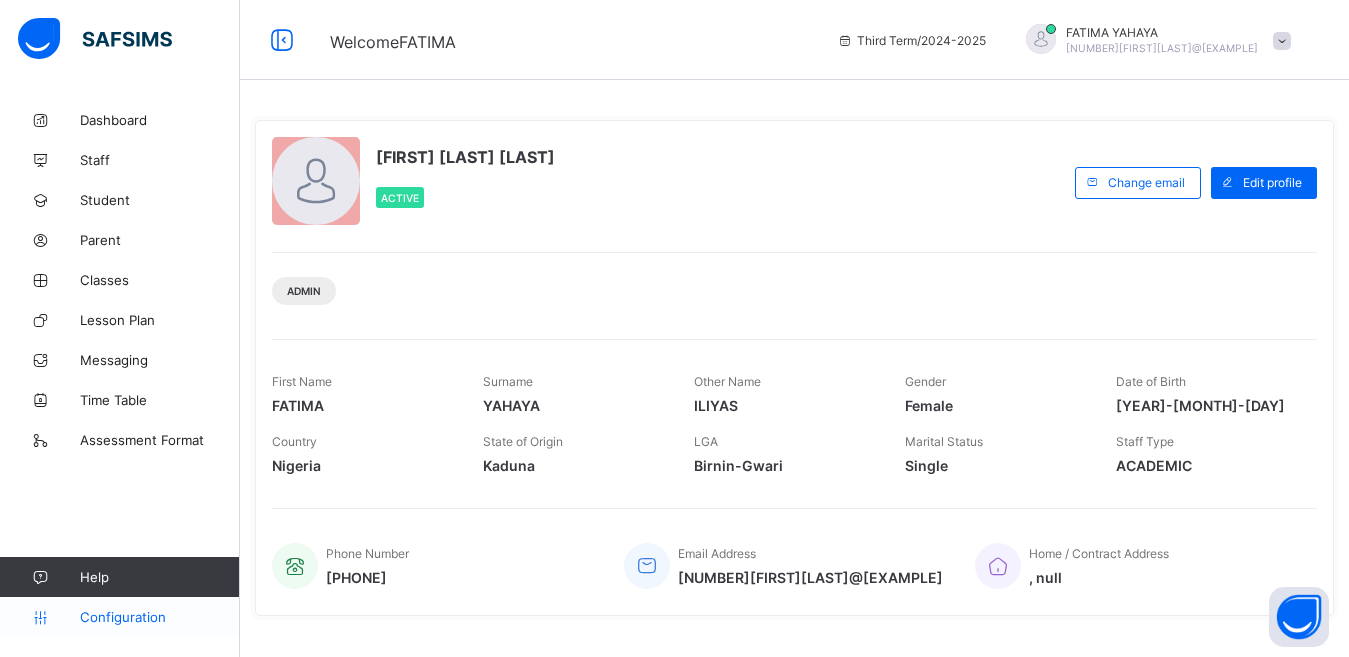 click on "Configuration" at bounding box center (159, 617) 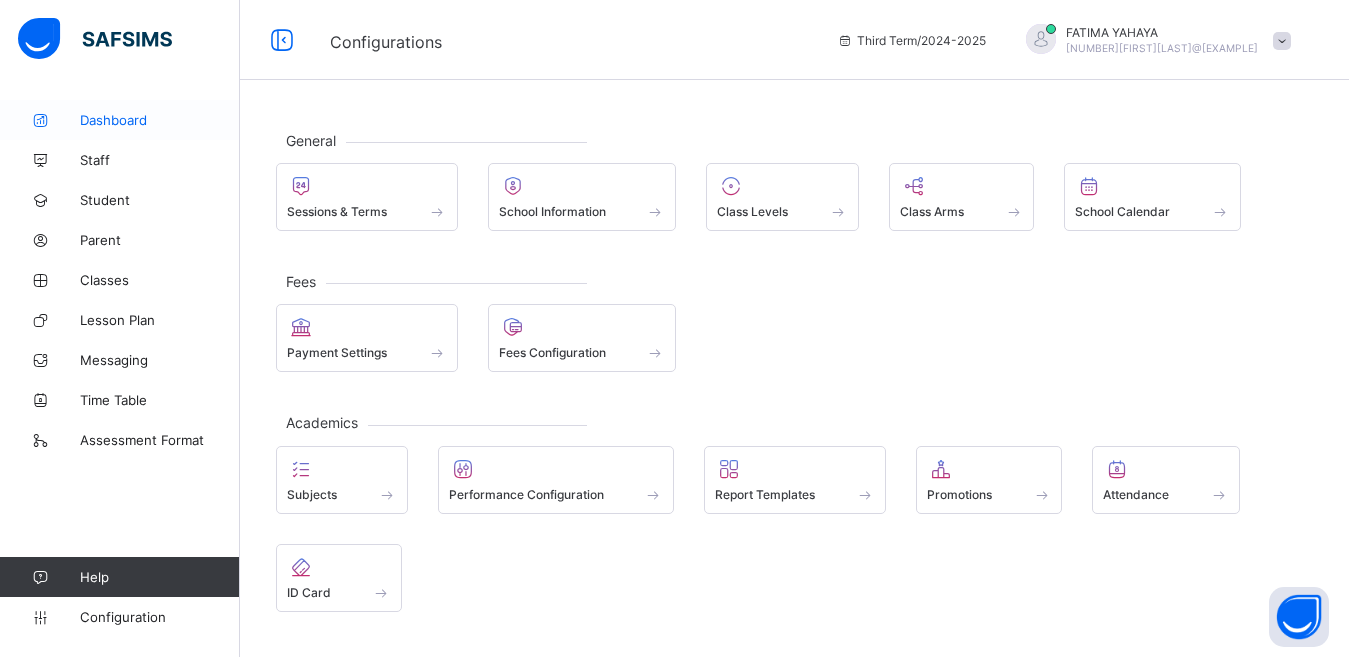 click on "Dashboard" at bounding box center (160, 120) 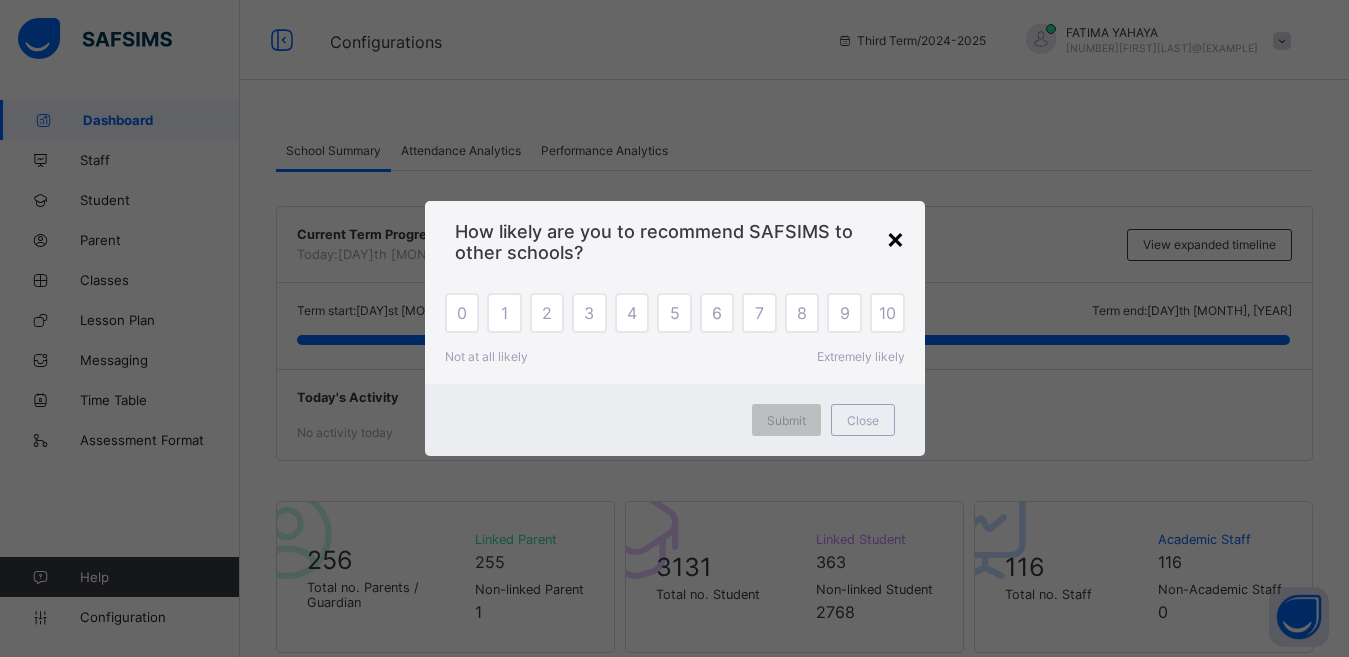 click on "×" at bounding box center (895, 238) 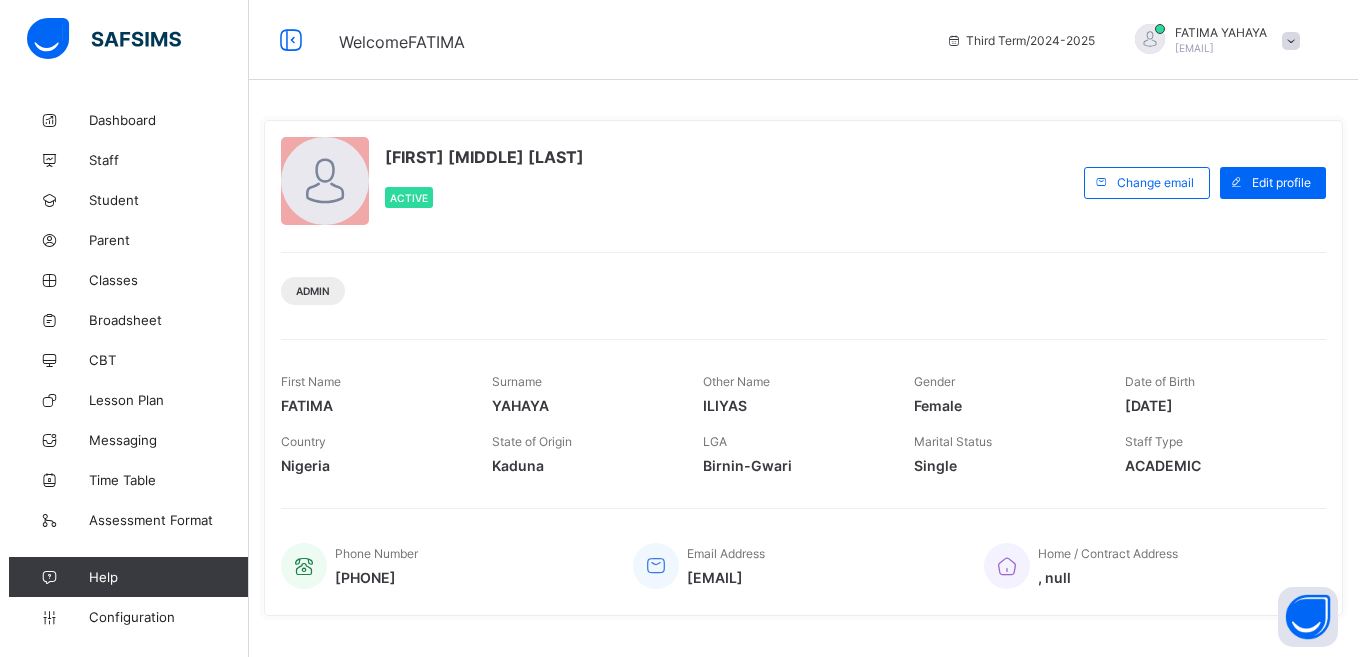 scroll, scrollTop: 0, scrollLeft: 0, axis: both 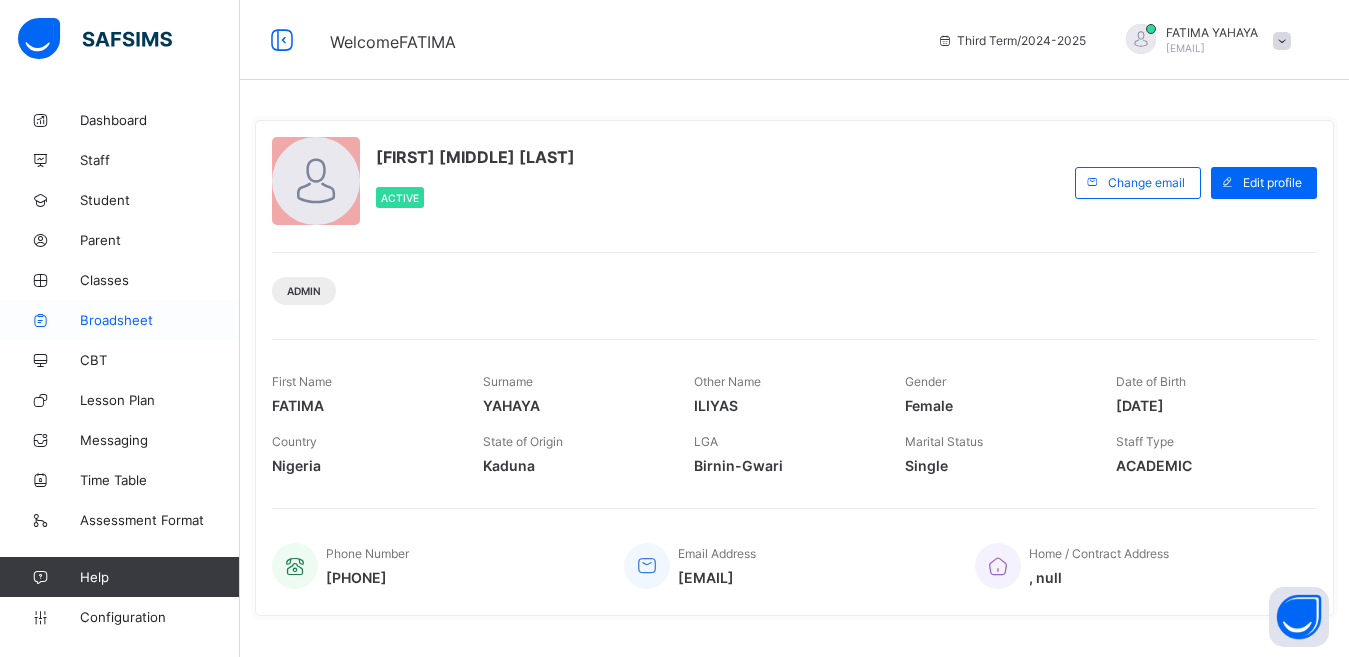 click on "Broadsheet" at bounding box center (160, 320) 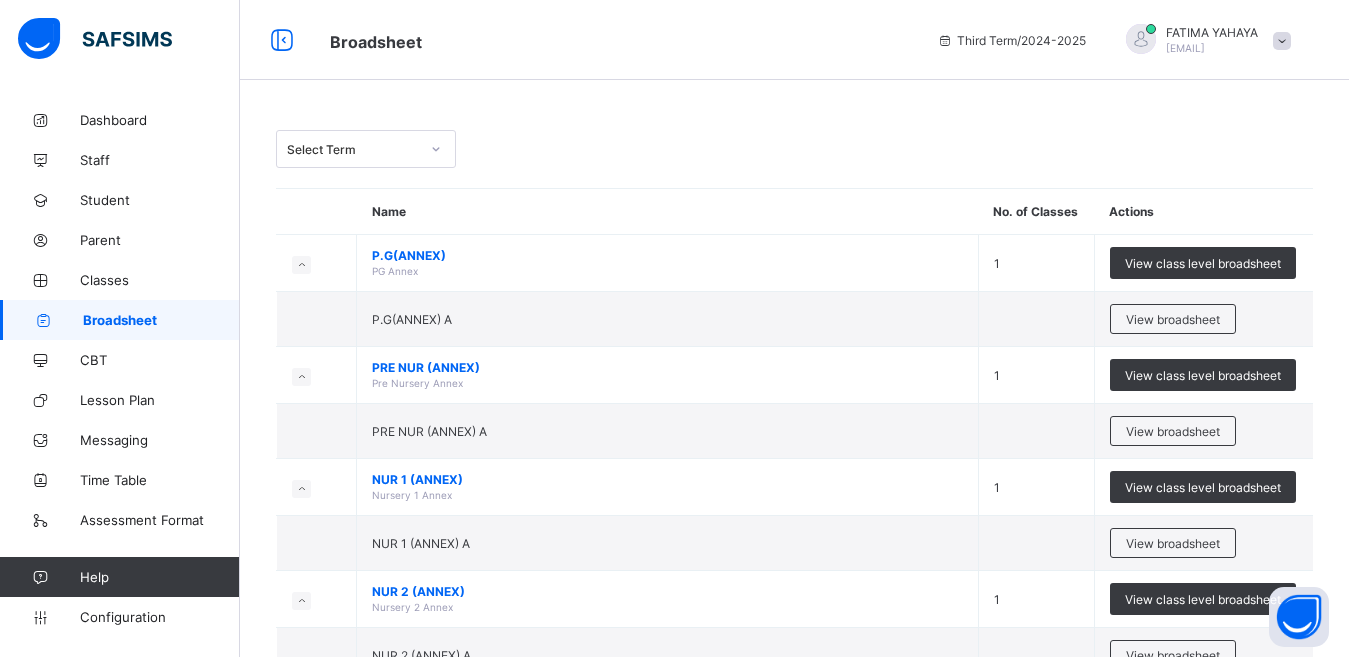 scroll, scrollTop: 0, scrollLeft: 0, axis: both 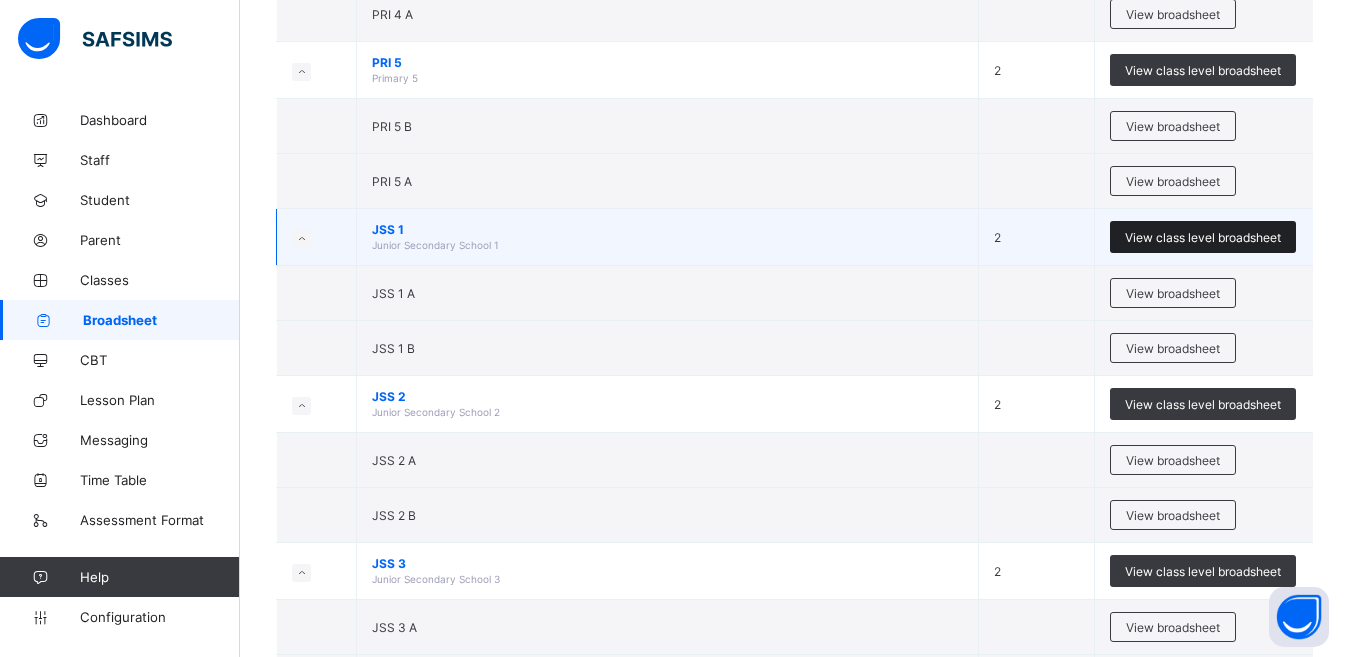 click on "View class level broadsheet" at bounding box center [1203, 237] 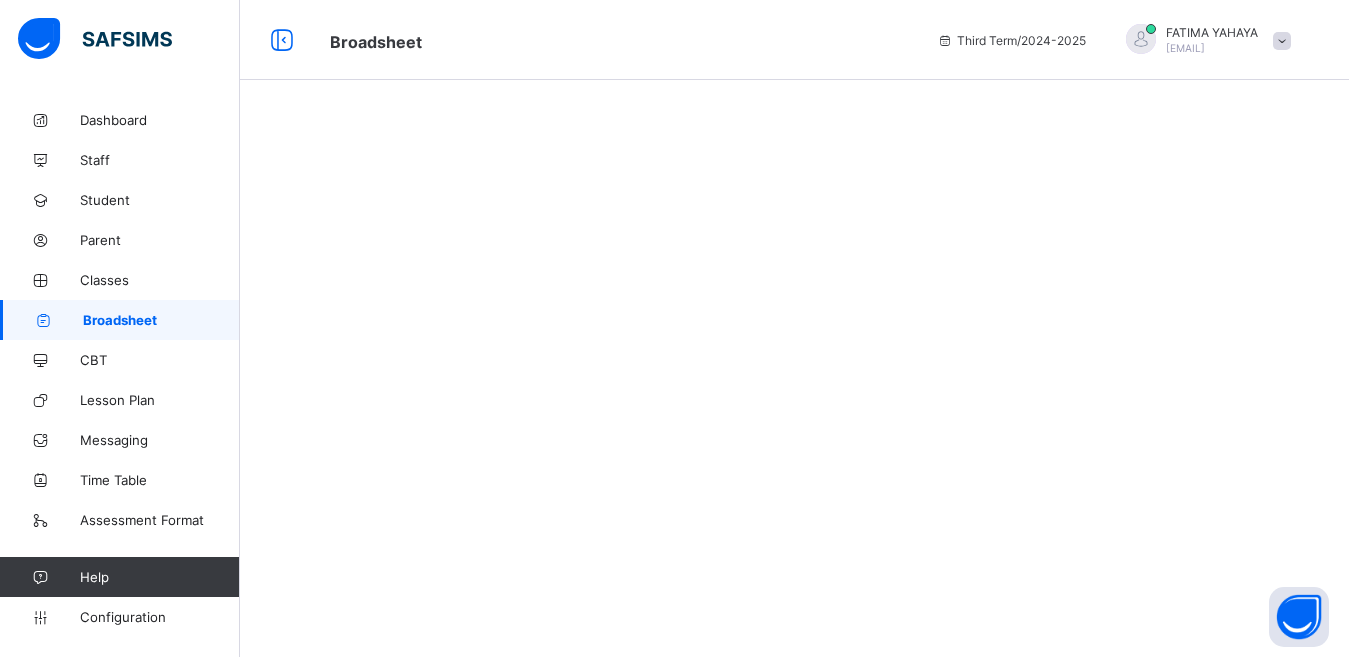 scroll, scrollTop: 0, scrollLeft: 0, axis: both 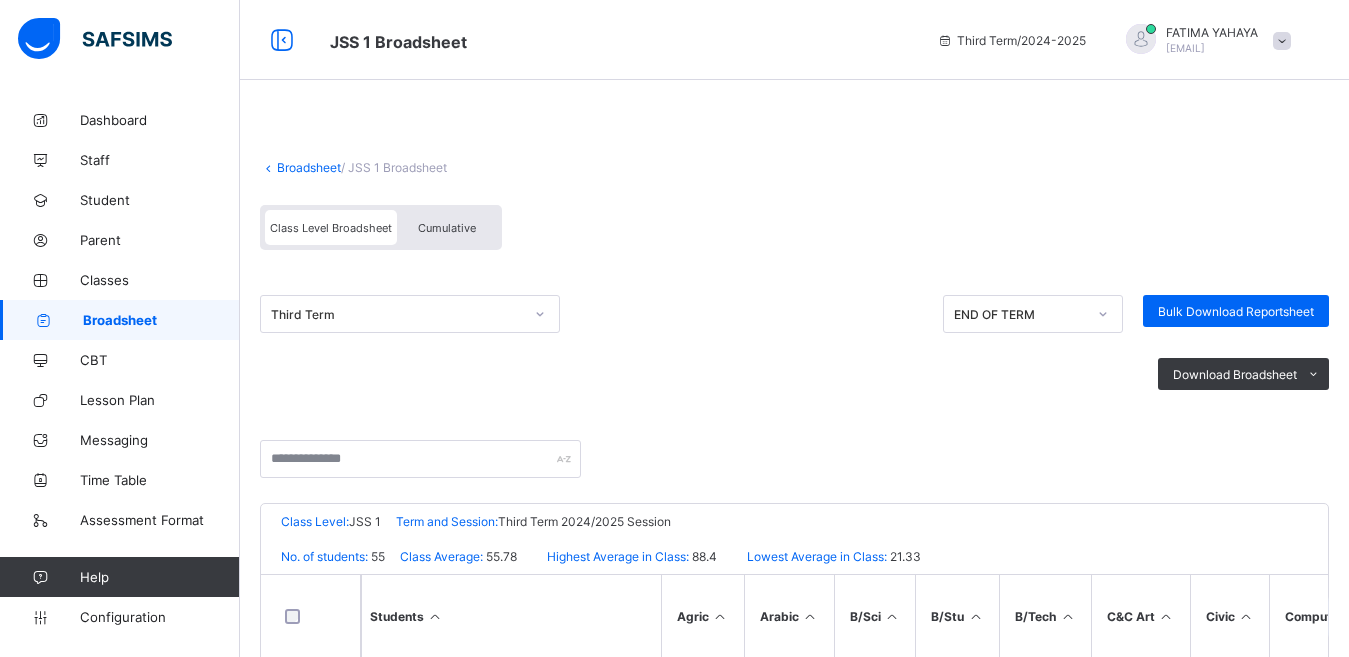 click on "Cumulative" at bounding box center [447, 228] 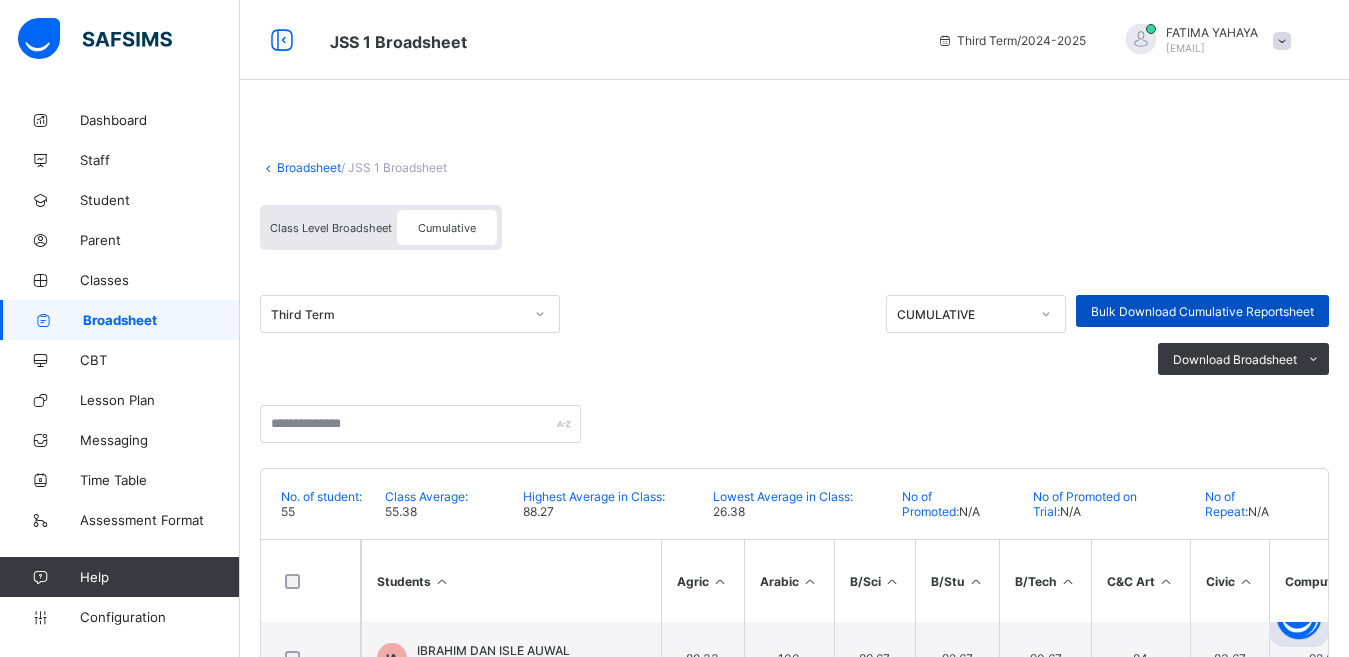click on "Bulk Download Cumulative Reportsheet" at bounding box center [1202, 311] 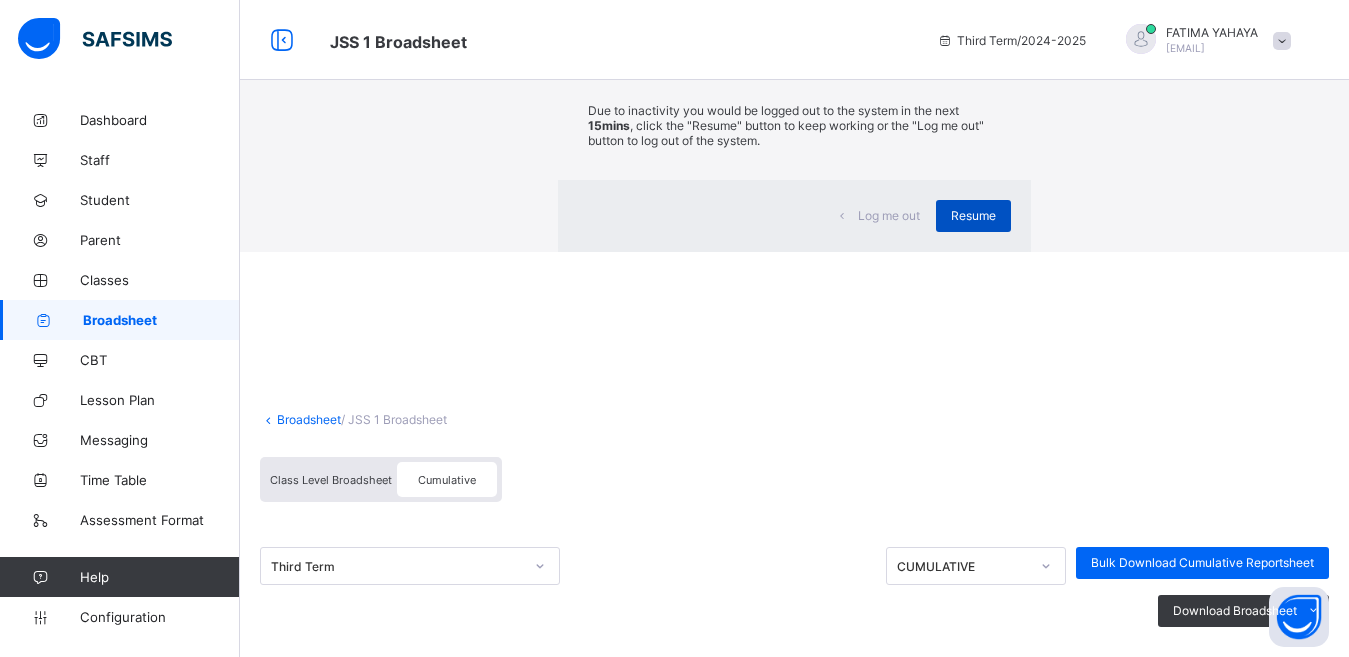 click on "Resume" at bounding box center (973, 215) 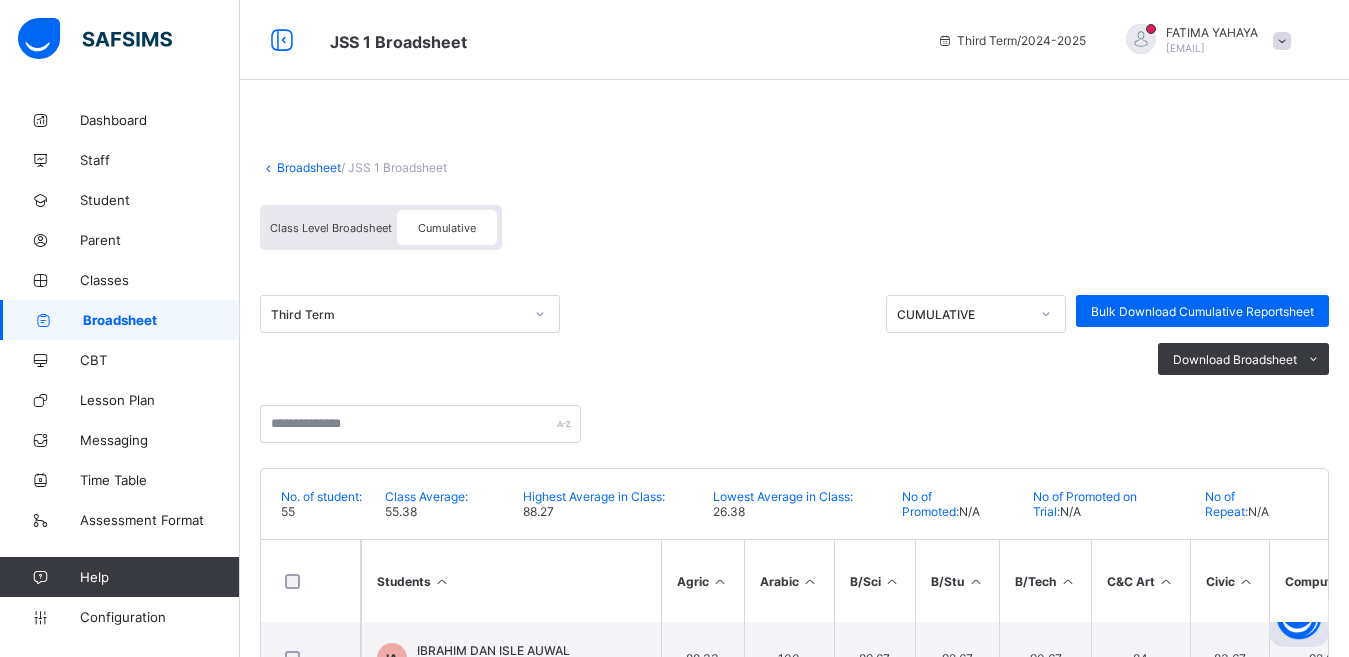 click on "Broadsheet" at bounding box center (161, 320) 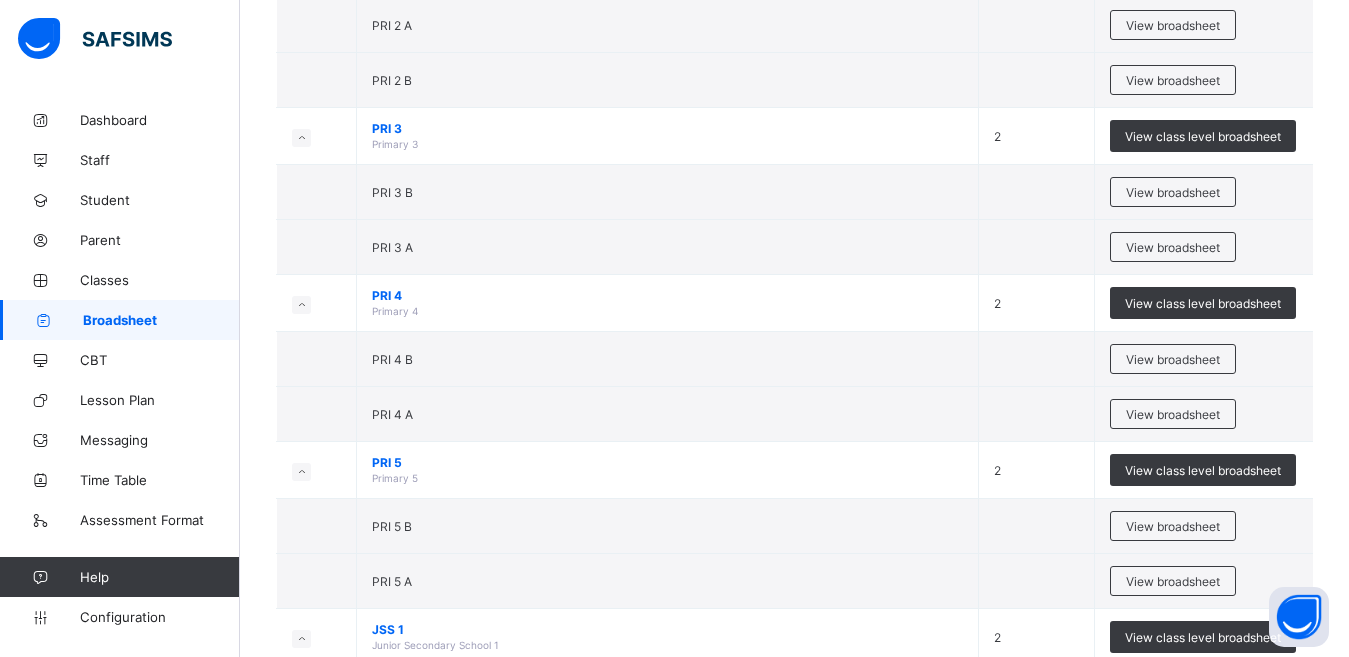 scroll, scrollTop: 2400, scrollLeft: 0, axis: vertical 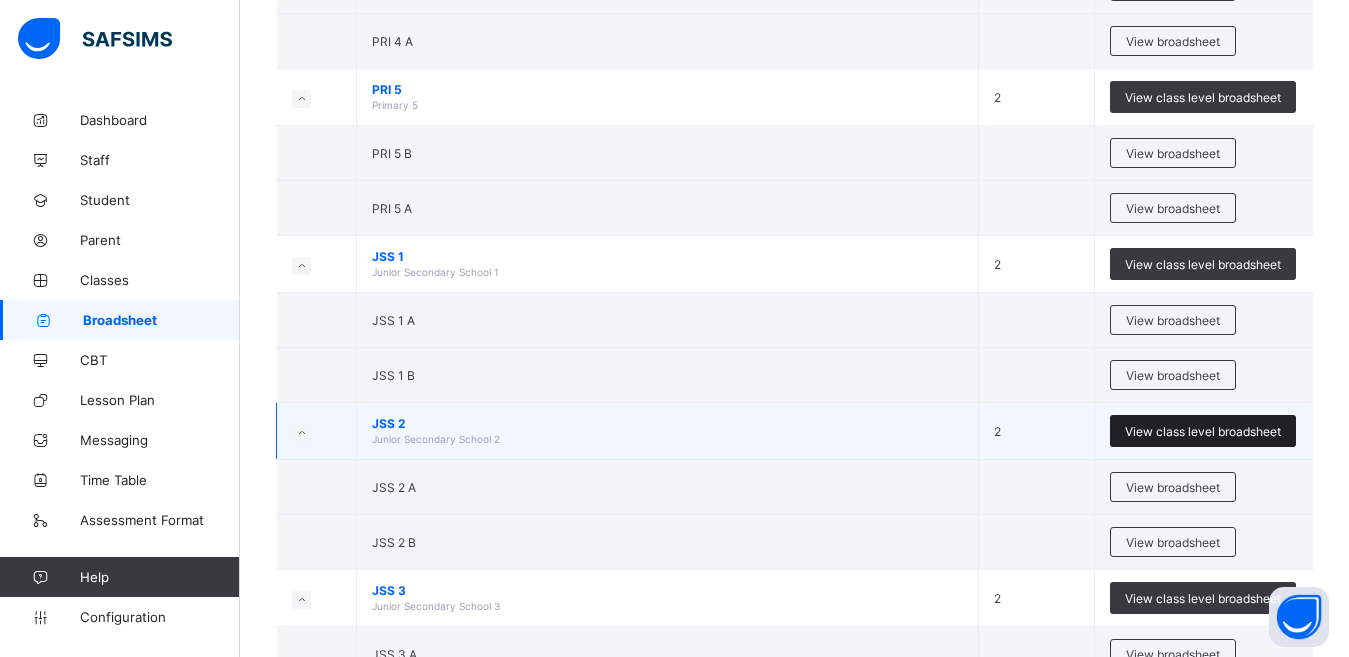 click on "View class level broadsheet" at bounding box center (1203, 431) 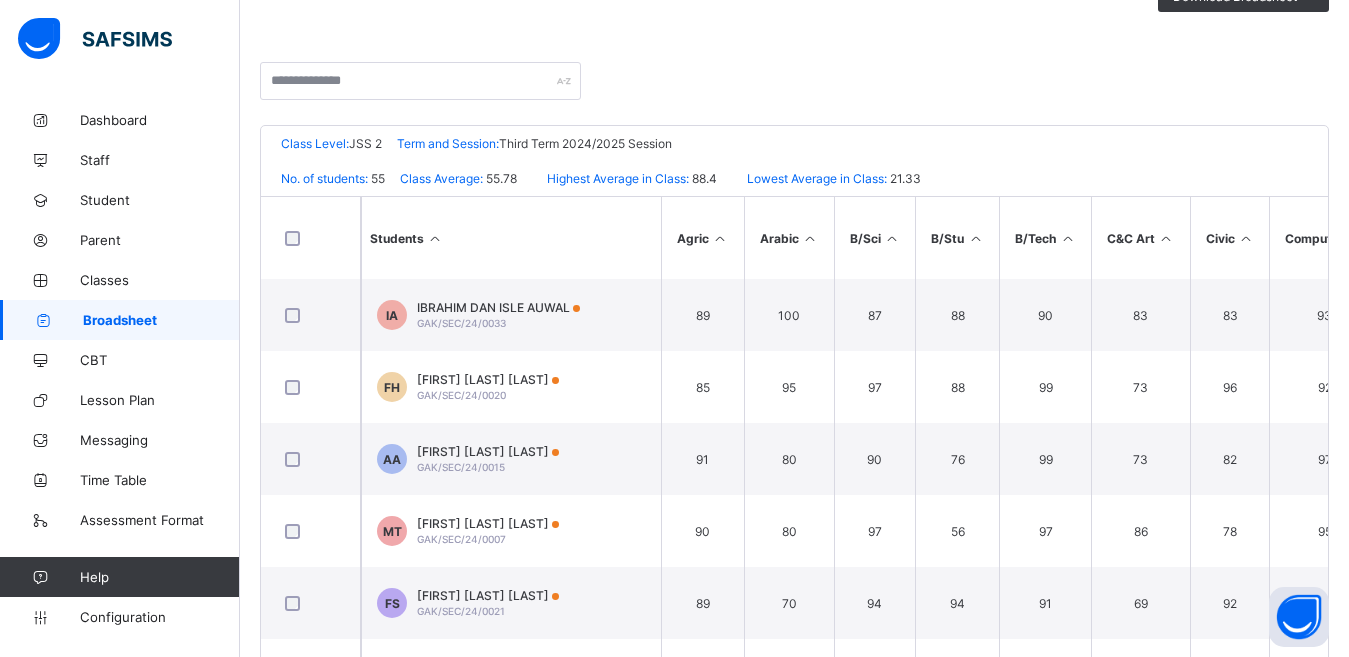 scroll, scrollTop: 0, scrollLeft: 0, axis: both 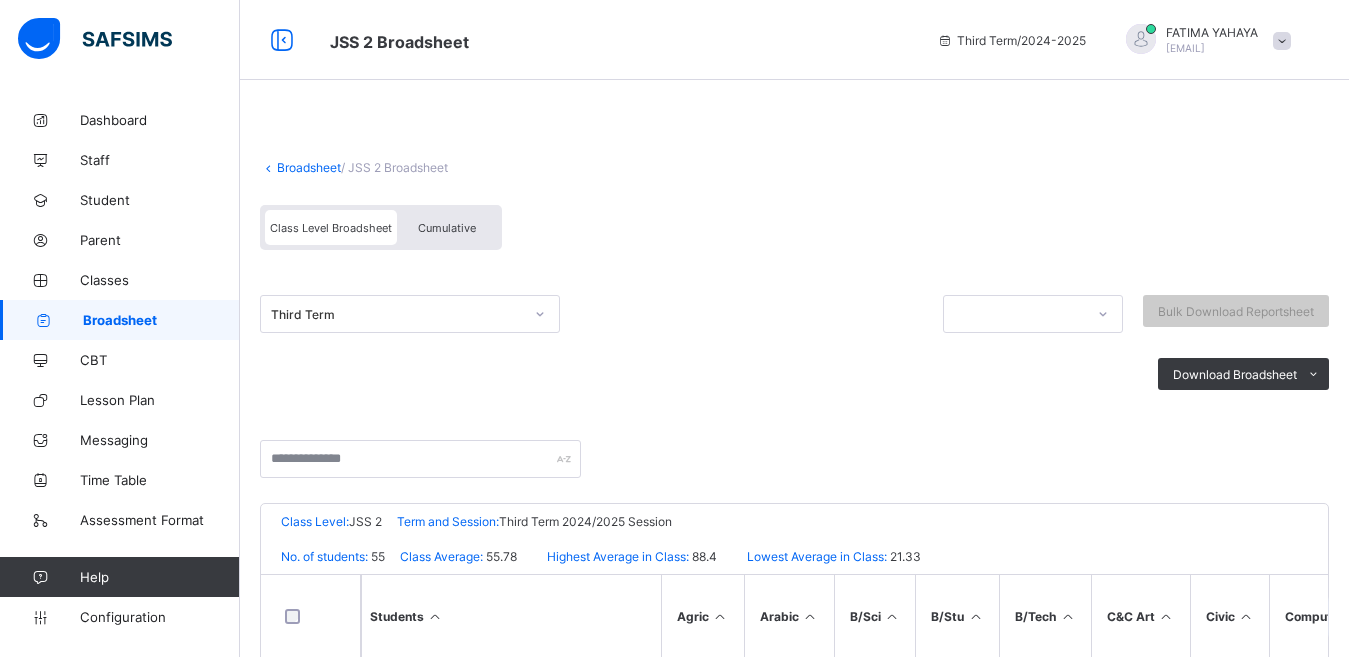 click on "Cumulative" at bounding box center (447, 228) 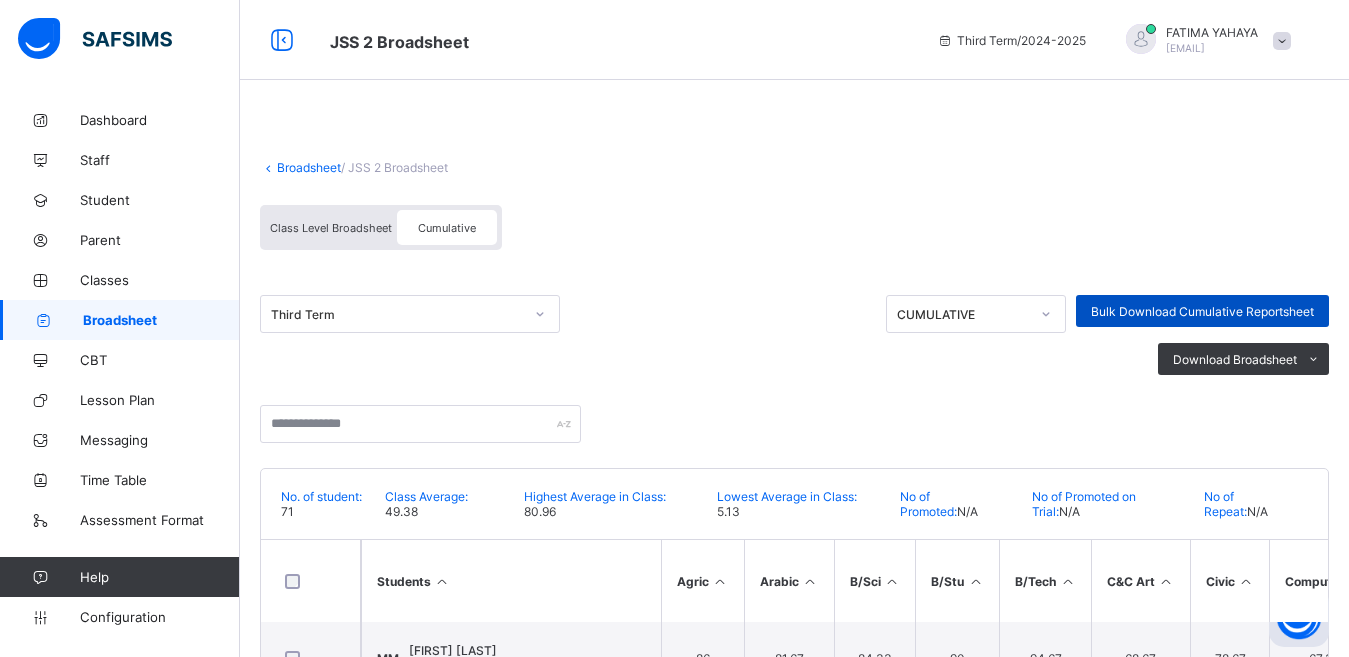 click on "Bulk Download Cumulative Reportsheet" at bounding box center (1202, 311) 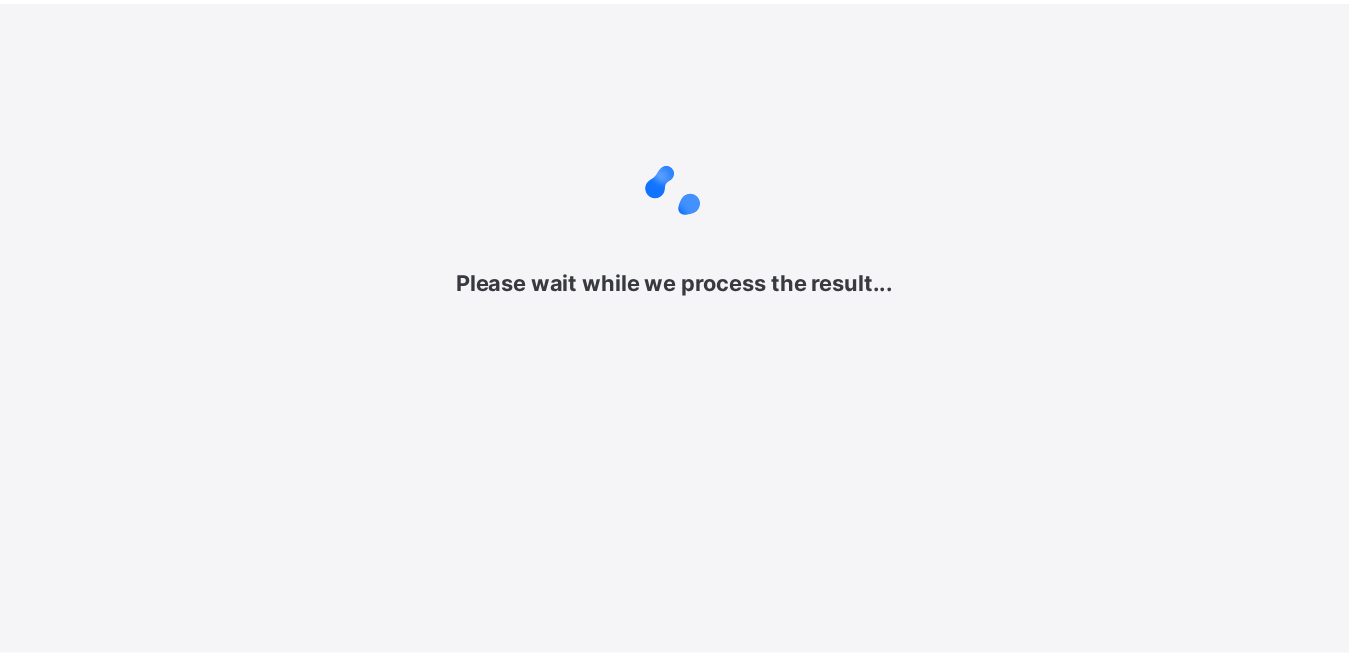 scroll, scrollTop: 0, scrollLeft: 0, axis: both 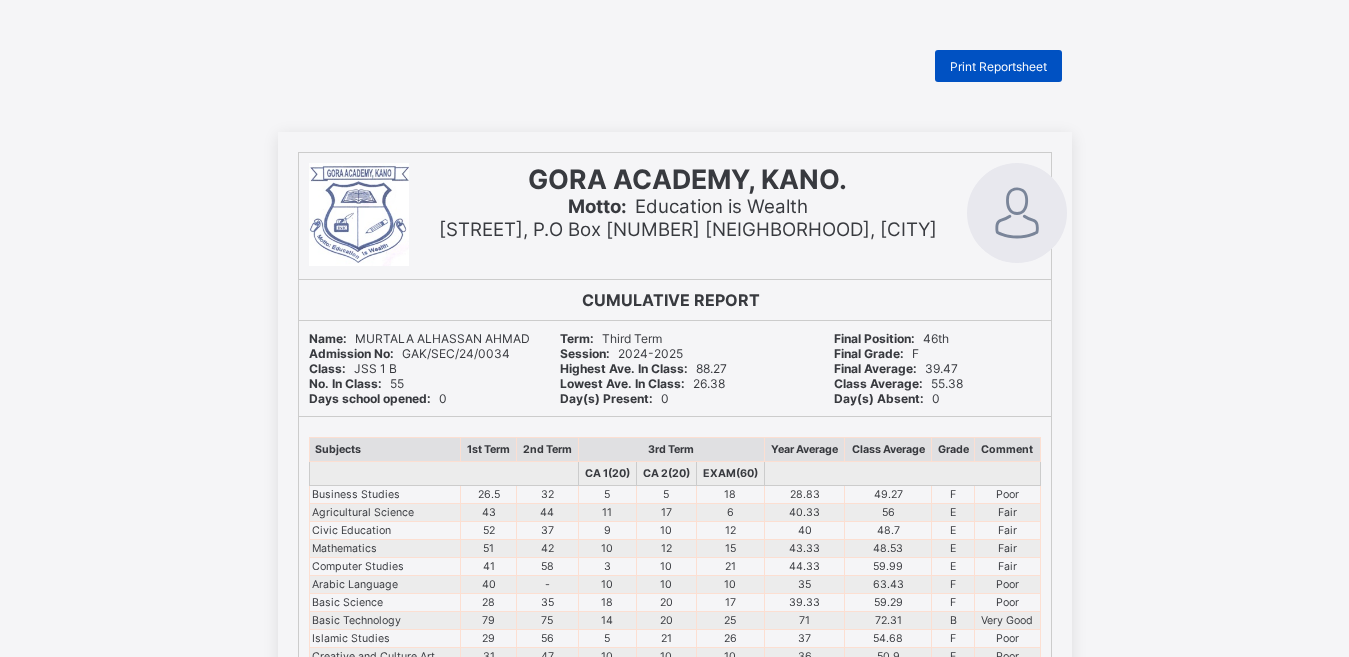click on "Print Reportsheet" at bounding box center (998, 66) 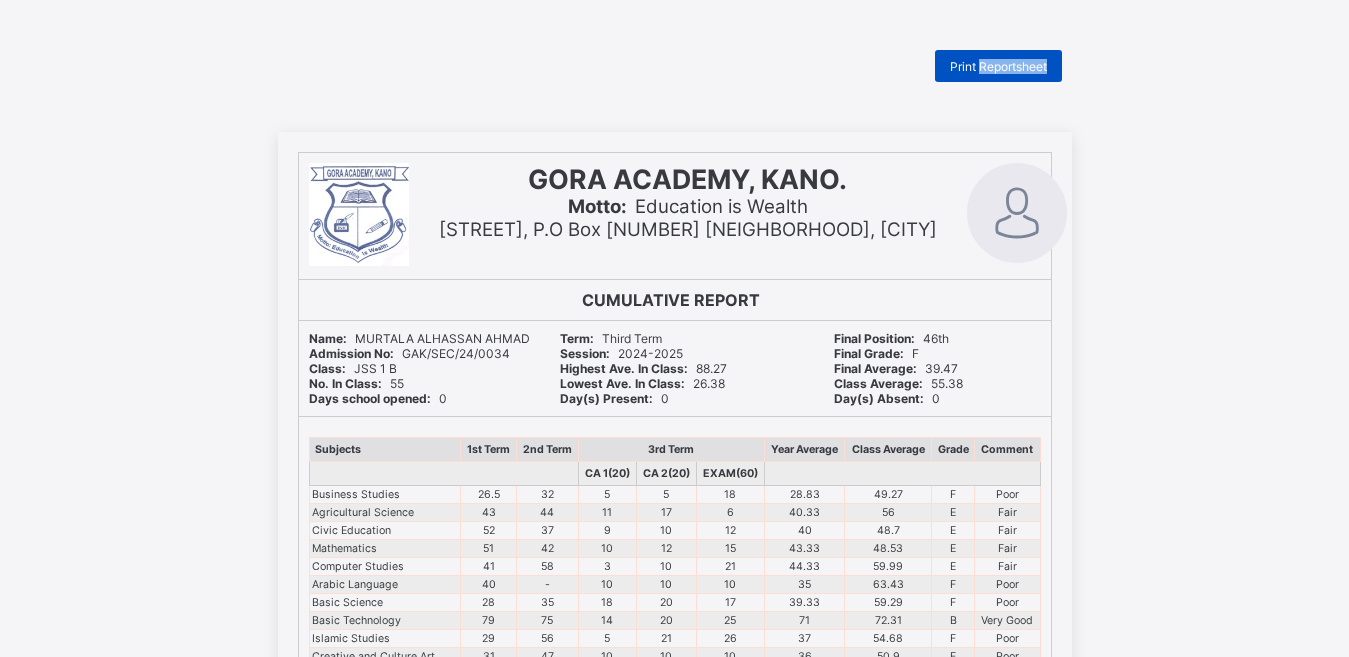 click on "Print Reportsheet" at bounding box center [998, 66] 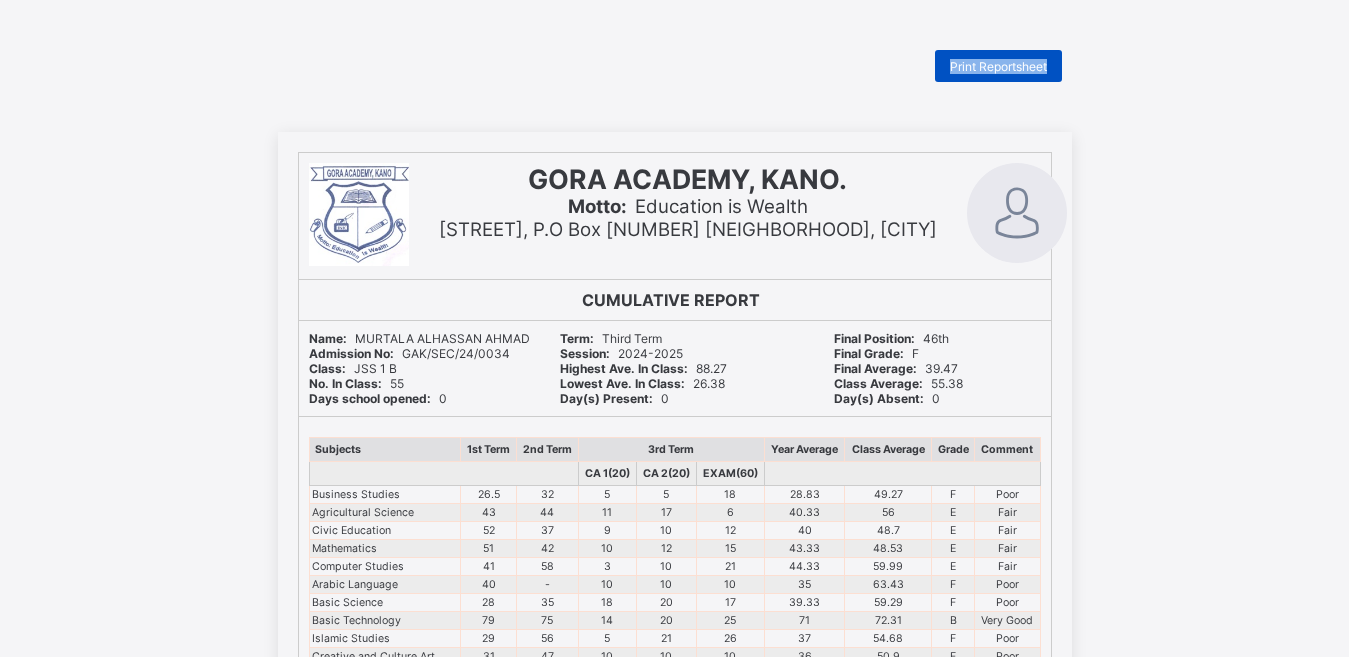 scroll, scrollTop: 0, scrollLeft: 0, axis: both 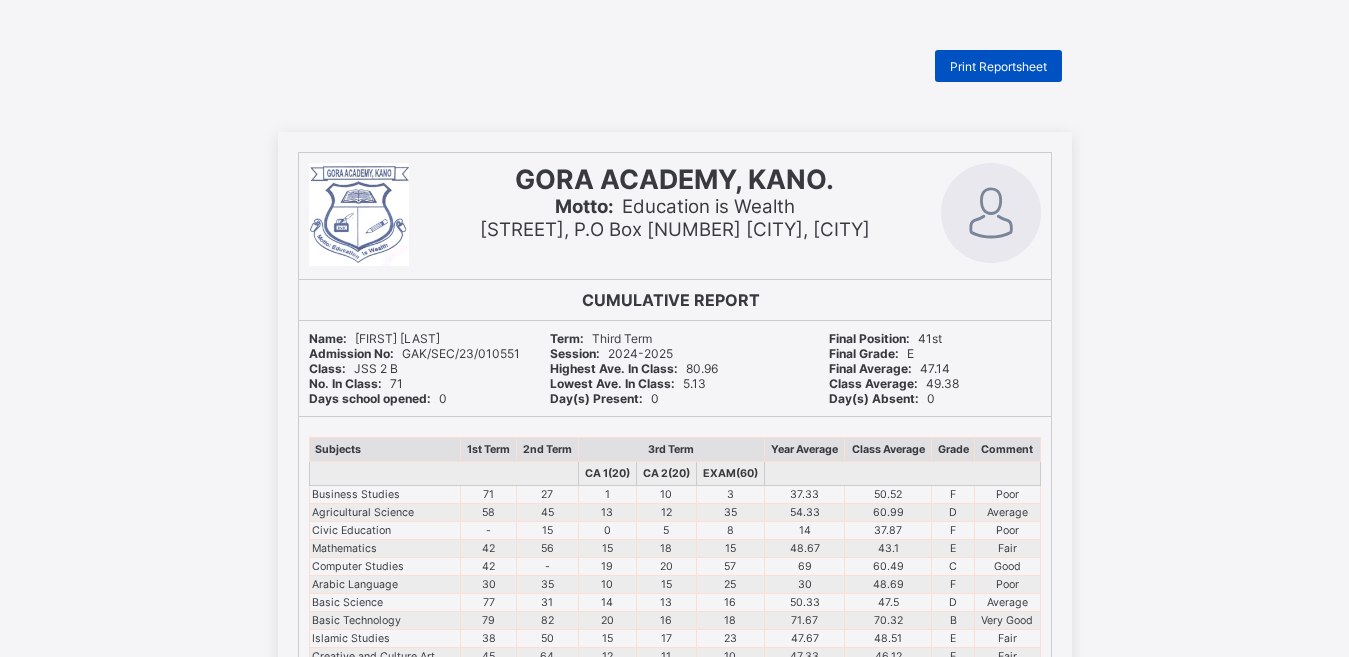 click on "Print Reportsheet" at bounding box center (998, 66) 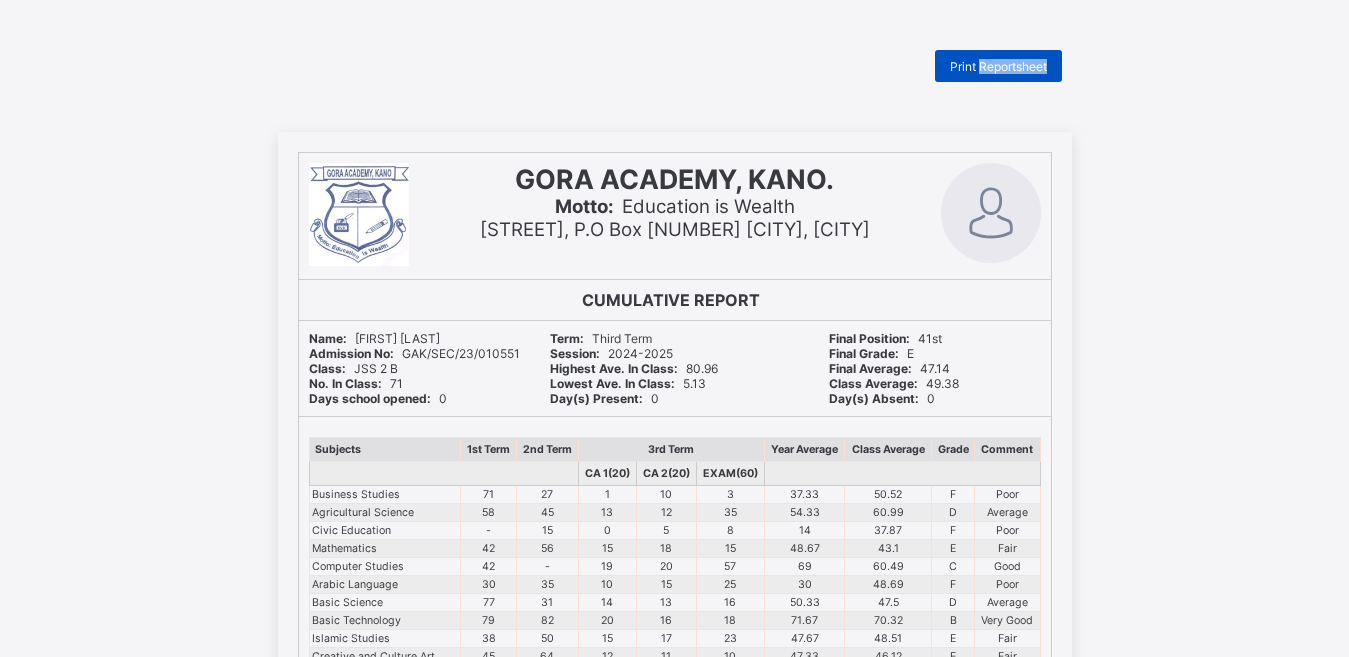 click on "Print Reportsheet" at bounding box center (998, 66) 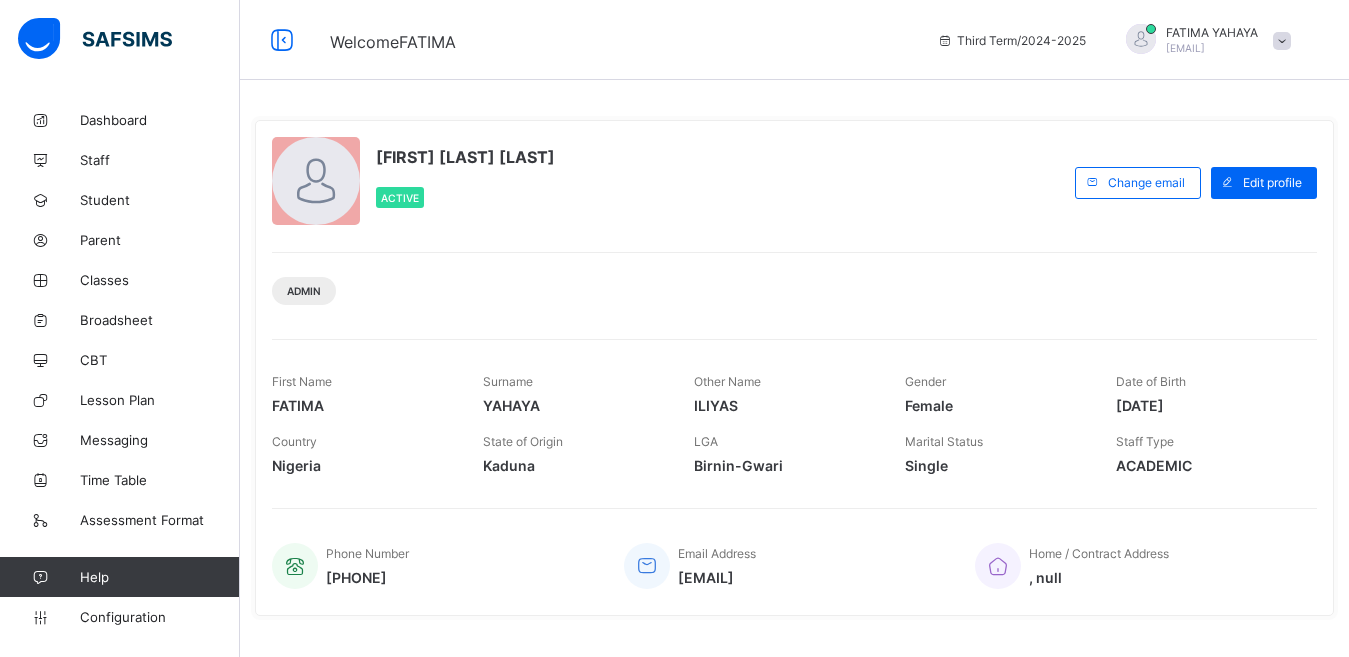 scroll, scrollTop: 0, scrollLeft: 0, axis: both 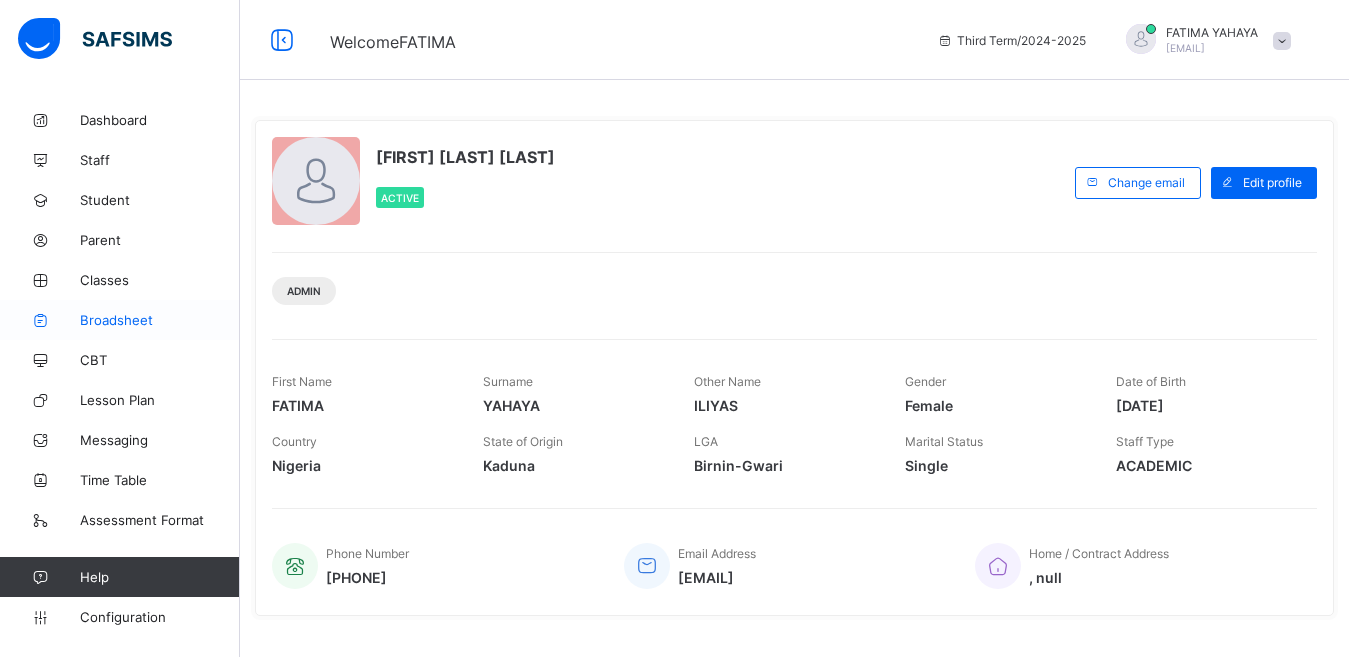 click on "Broadsheet" at bounding box center [120, 320] 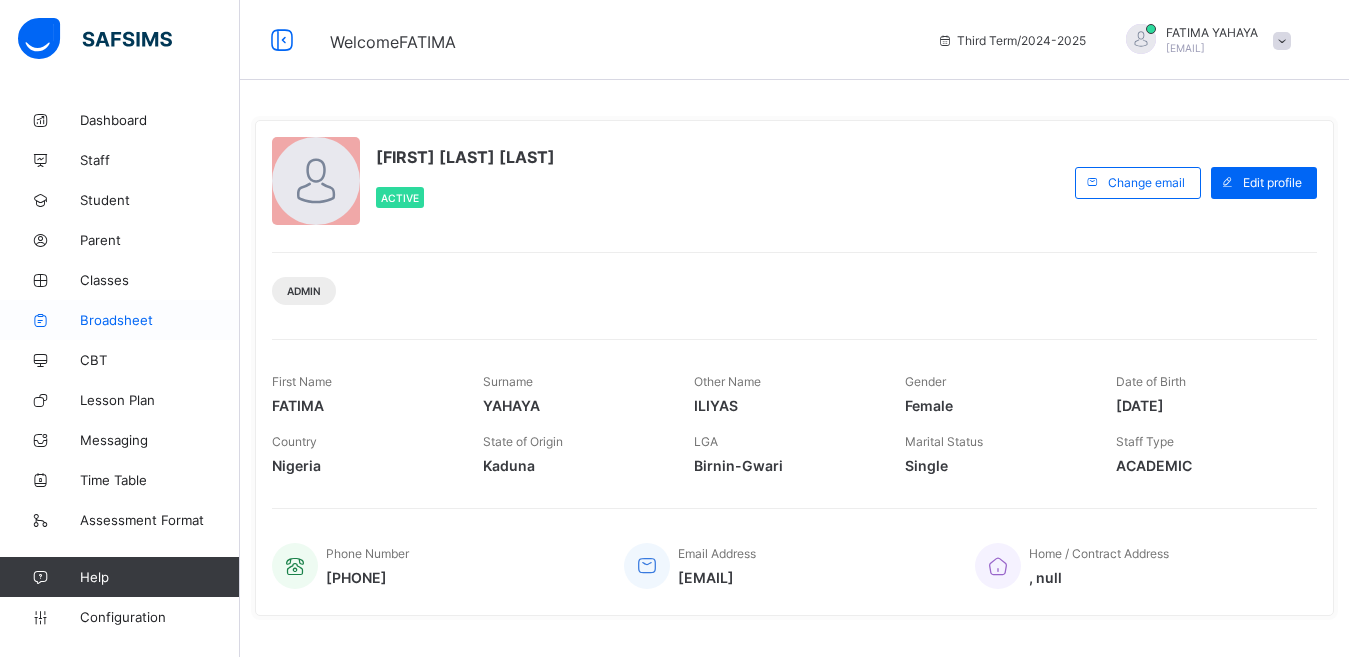 click on "Broadsheet" at bounding box center (120, 320) 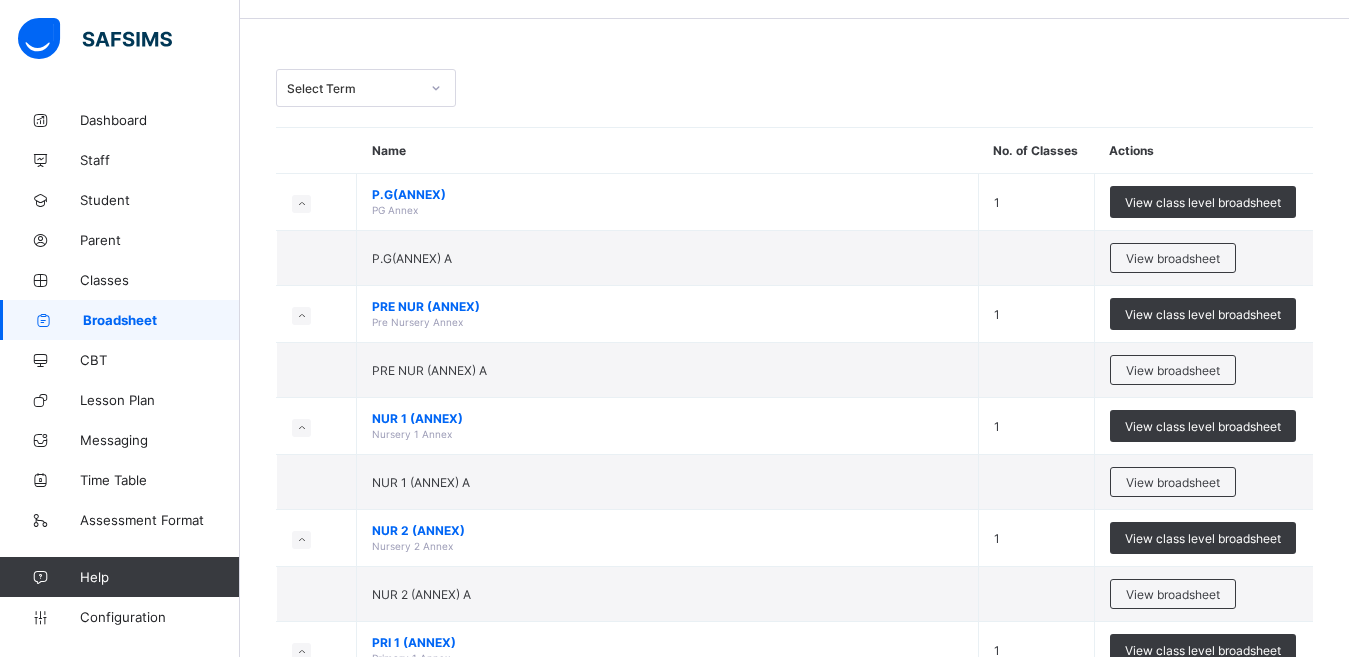 scroll, scrollTop: 80, scrollLeft: 0, axis: vertical 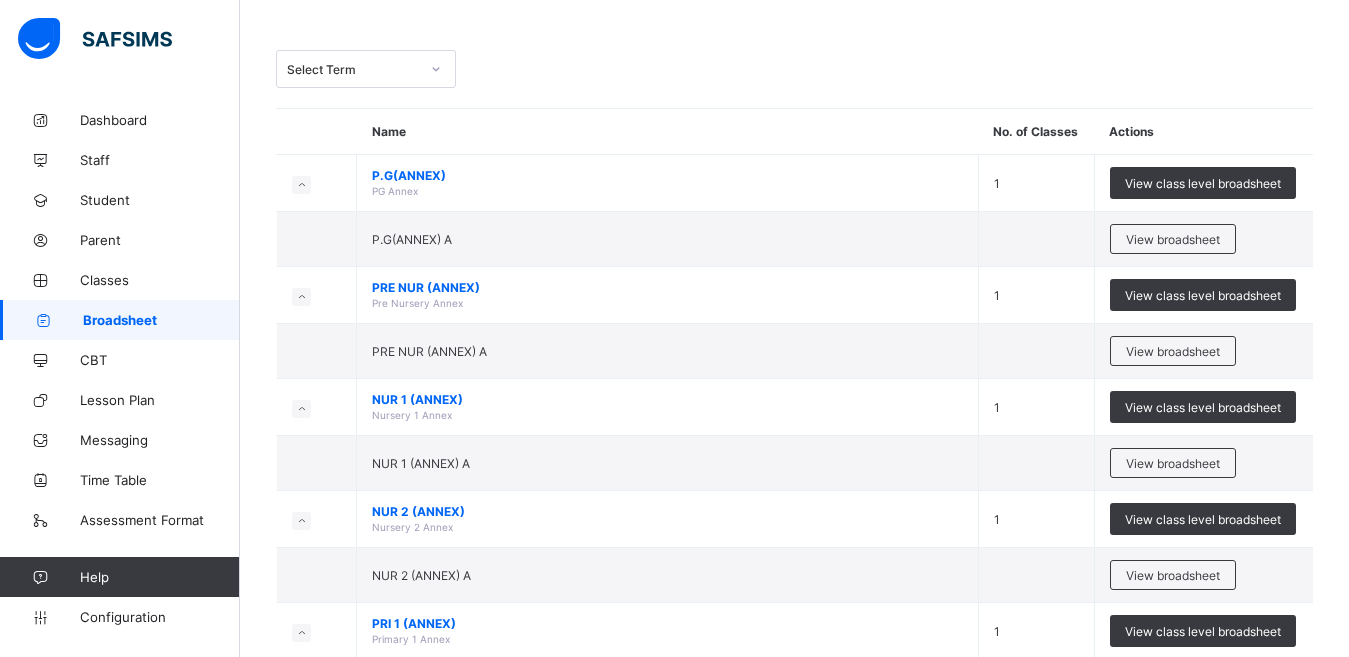 click 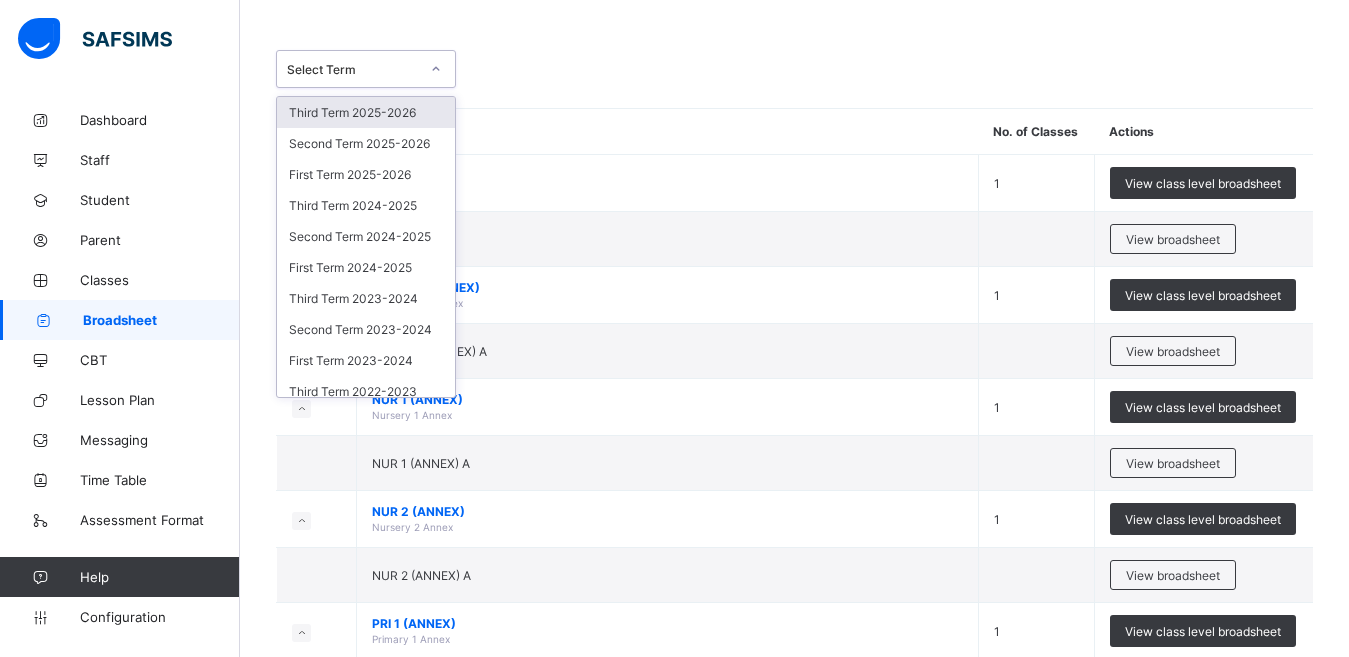 click on "Third Term 2025-2026" at bounding box center [366, 112] 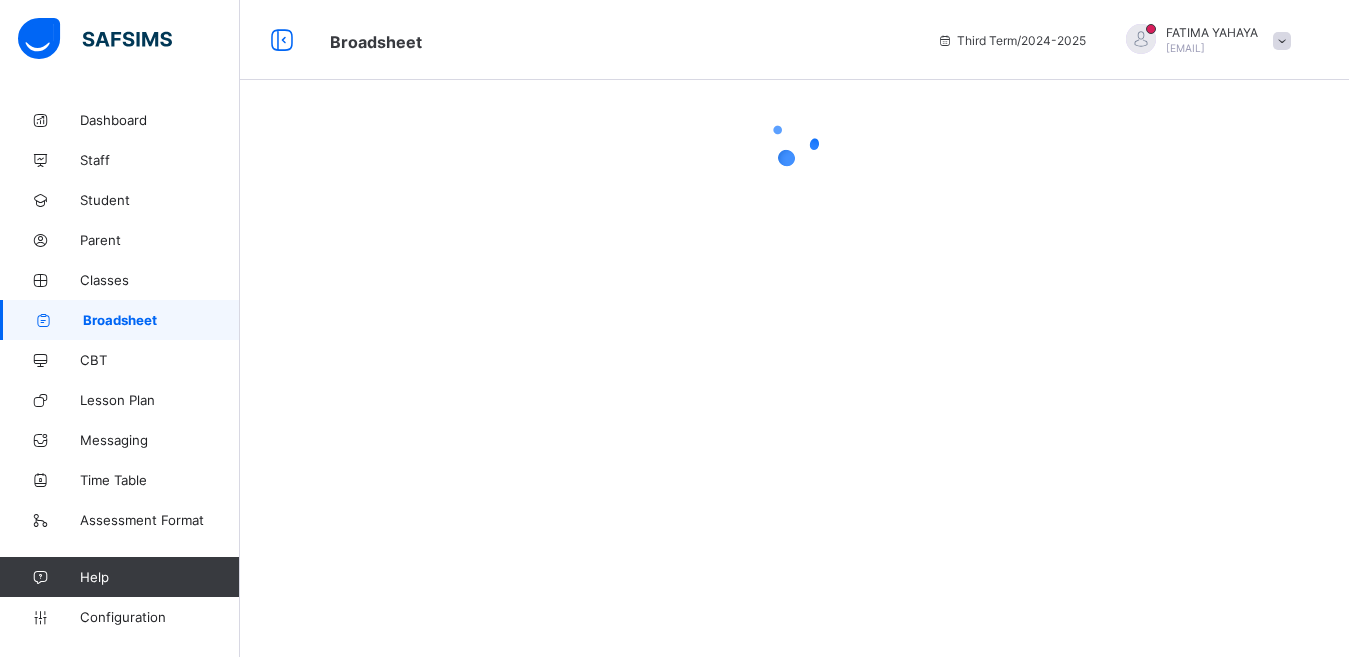 scroll, scrollTop: 0, scrollLeft: 0, axis: both 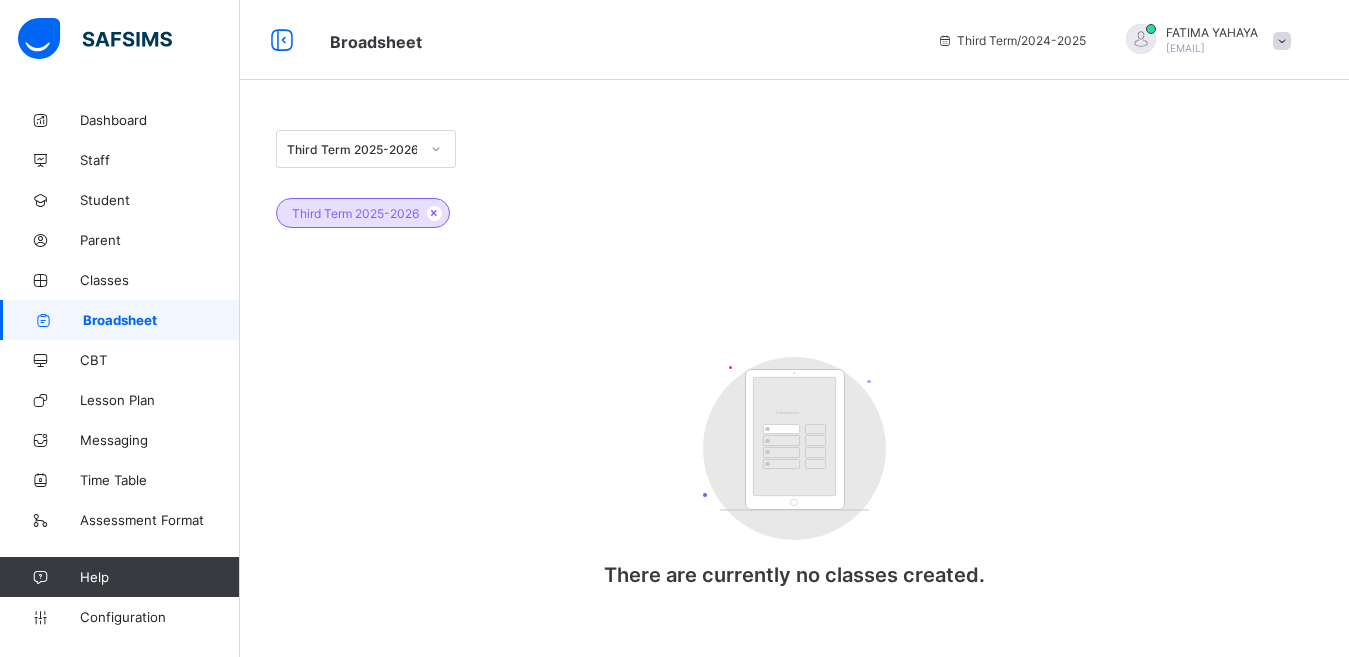 click 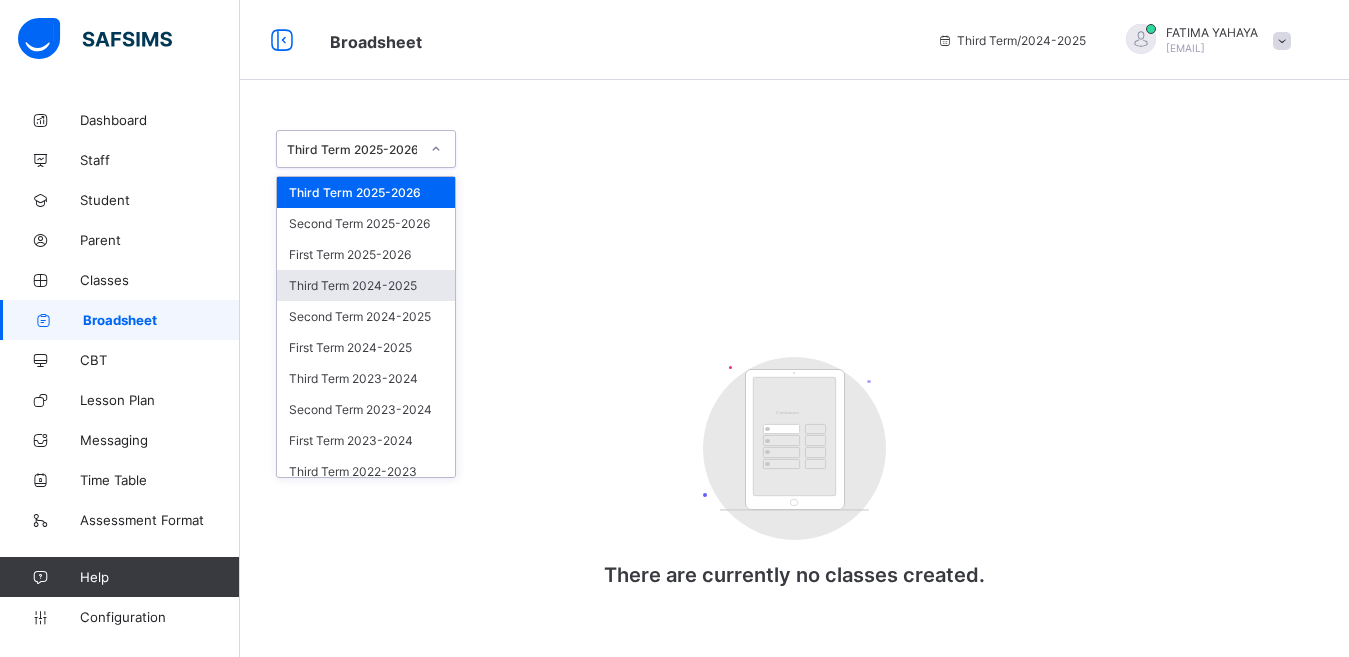 click on "Third Term 2024-2025" at bounding box center (366, 285) 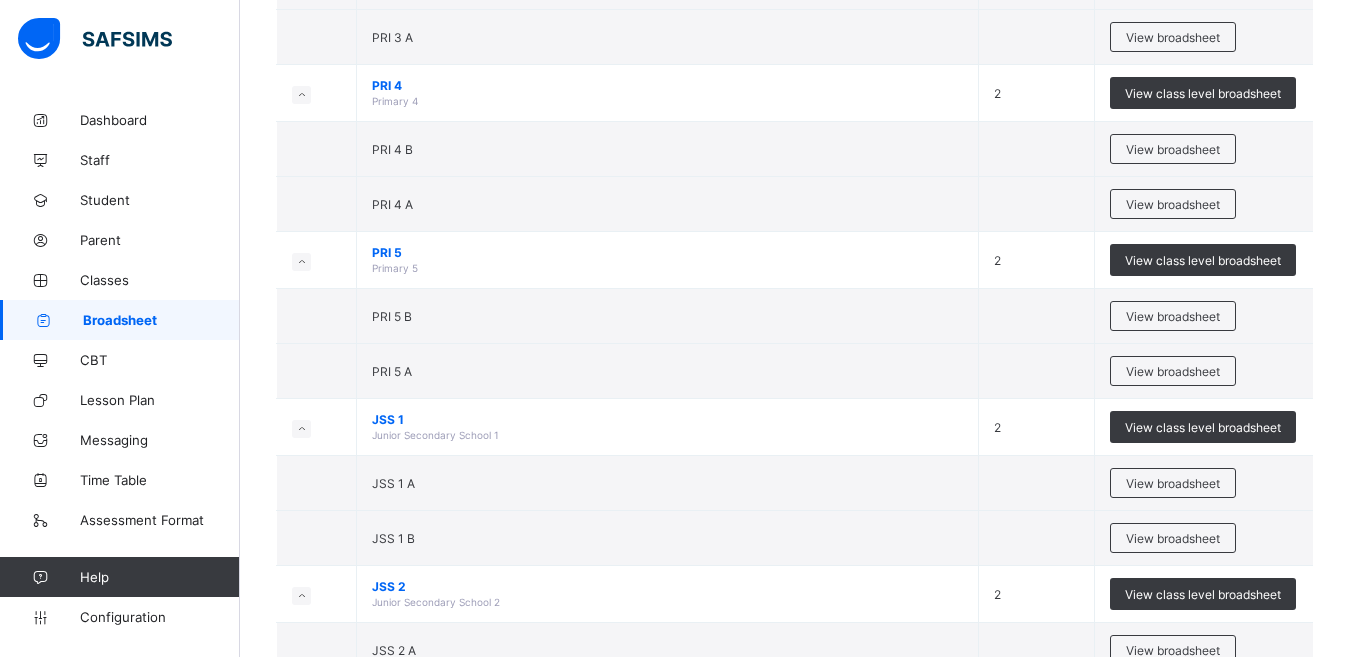 scroll, scrollTop: 2400, scrollLeft: 0, axis: vertical 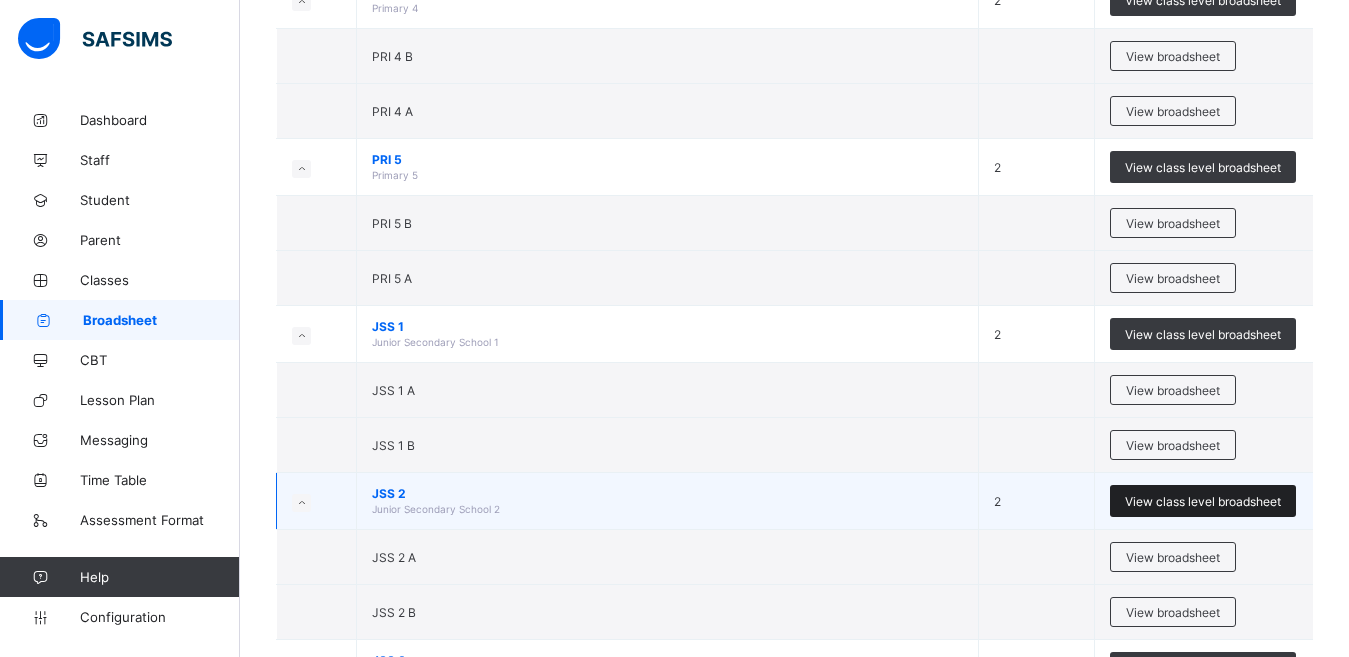 click on "View class level broadsheet" at bounding box center (1203, 501) 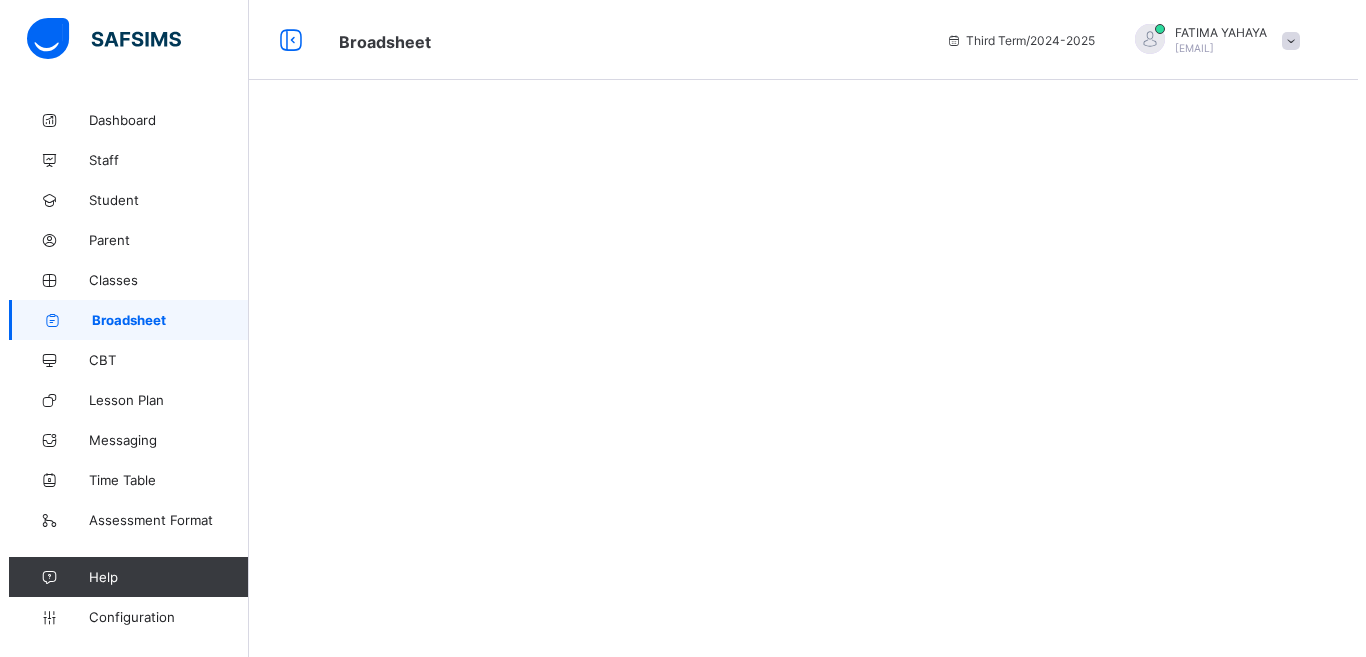 scroll, scrollTop: 0, scrollLeft: 0, axis: both 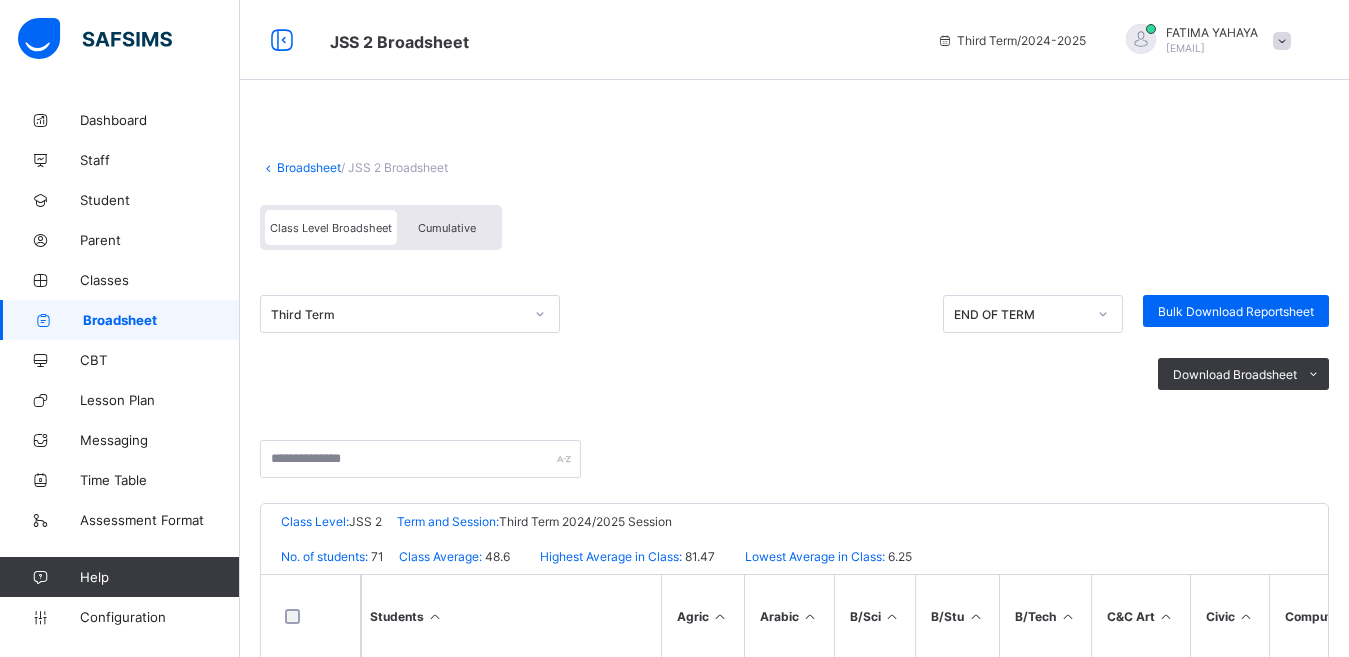 click on "Cumulative" at bounding box center [447, 227] 